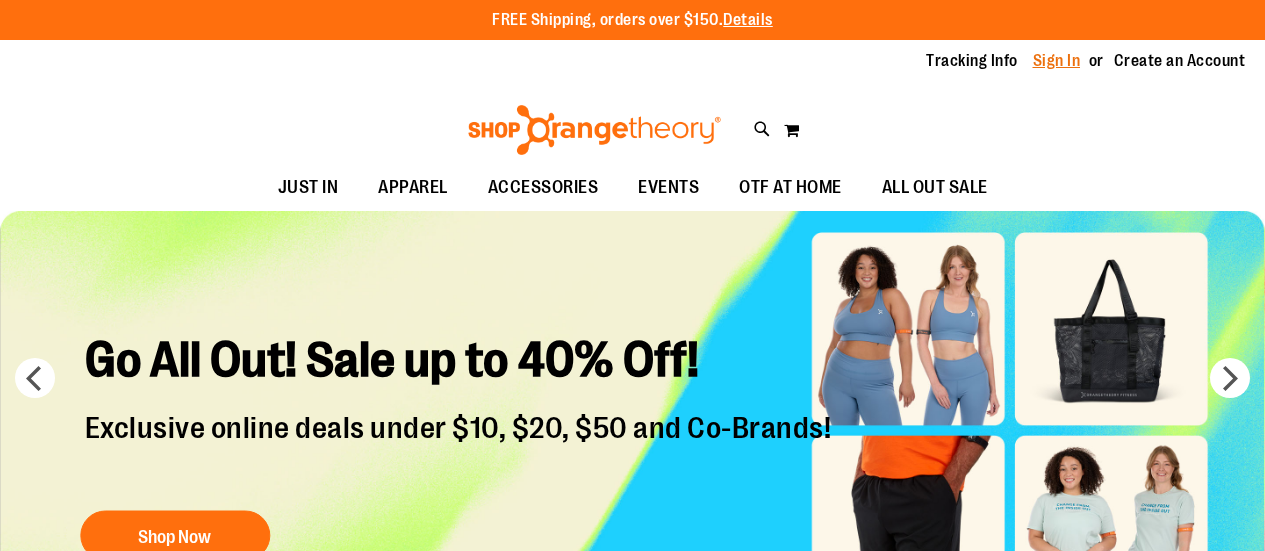 scroll, scrollTop: 0, scrollLeft: 0, axis: both 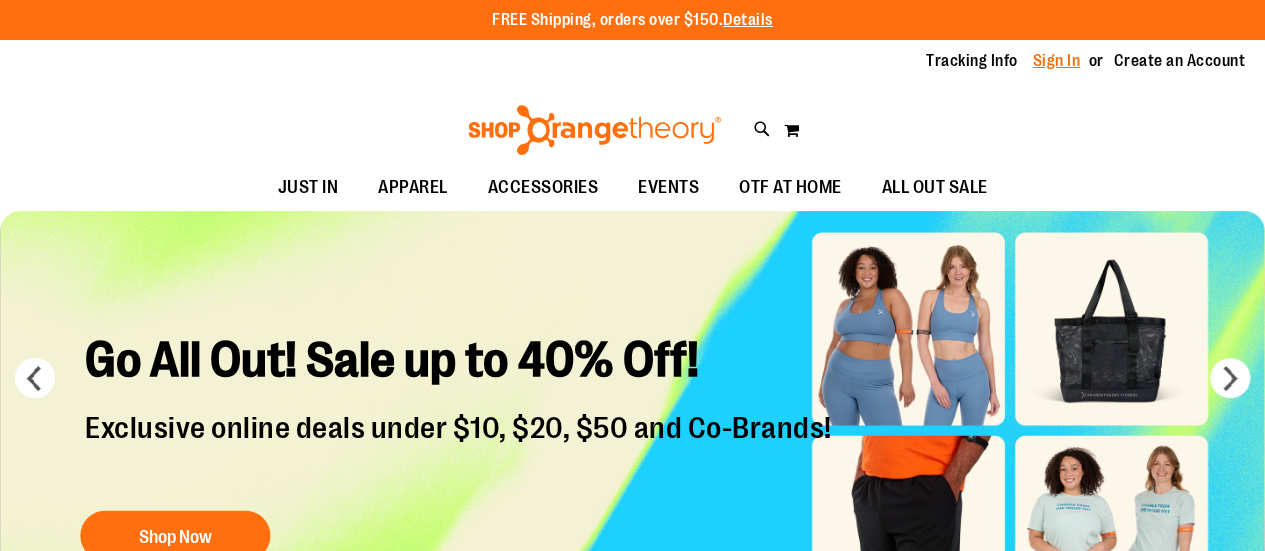 click on "Sign In" at bounding box center (1057, 61) 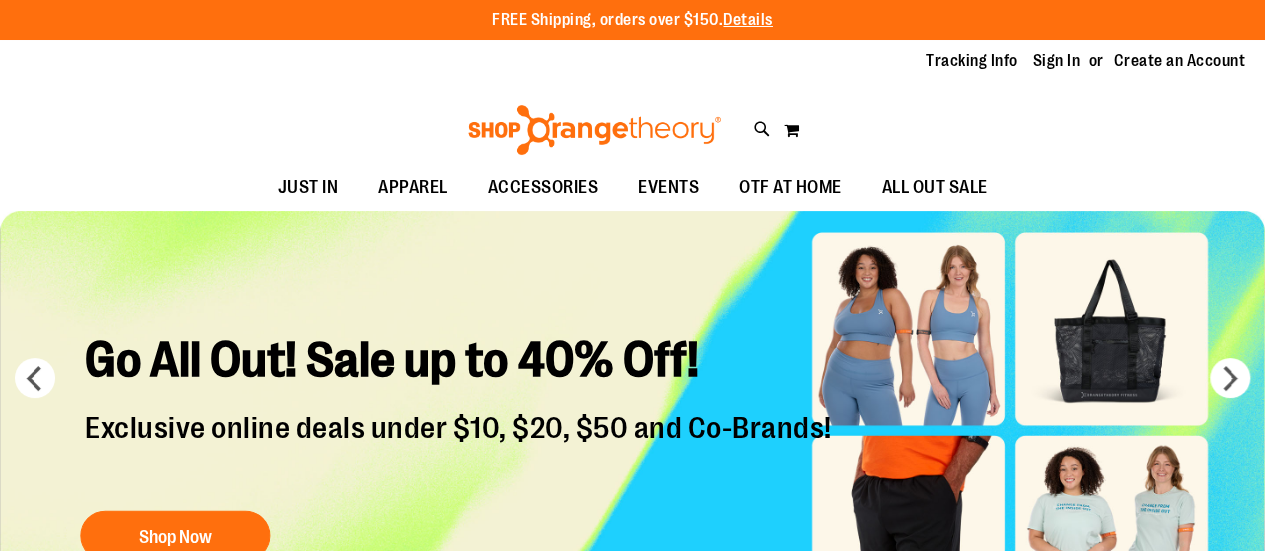type on "**********" 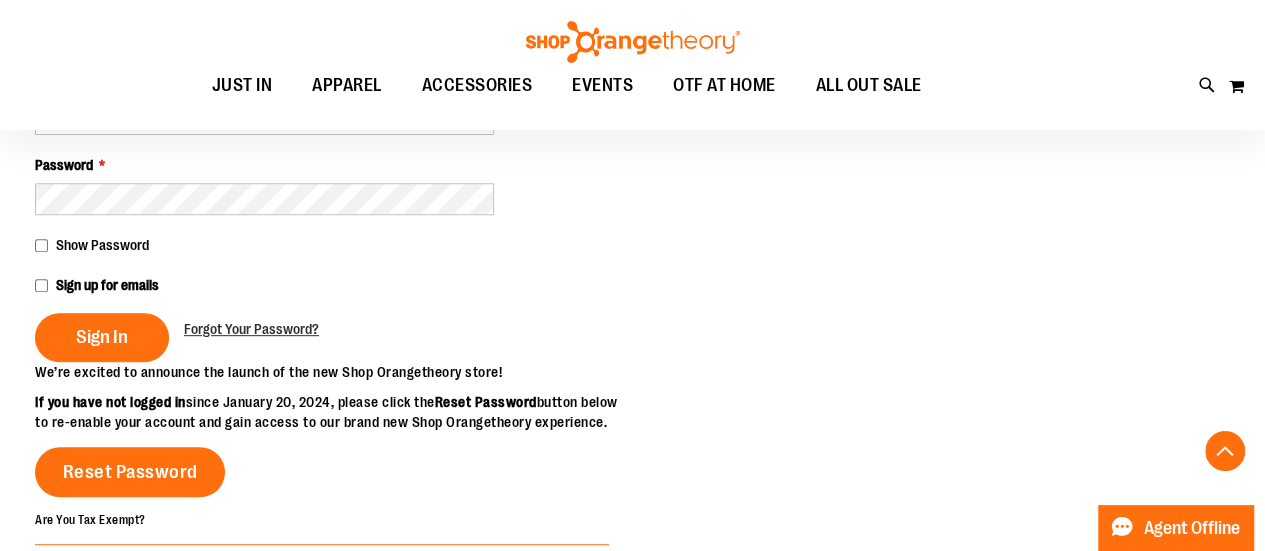 scroll, scrollTop: 300, scrollLeft: 0, axis: vertical 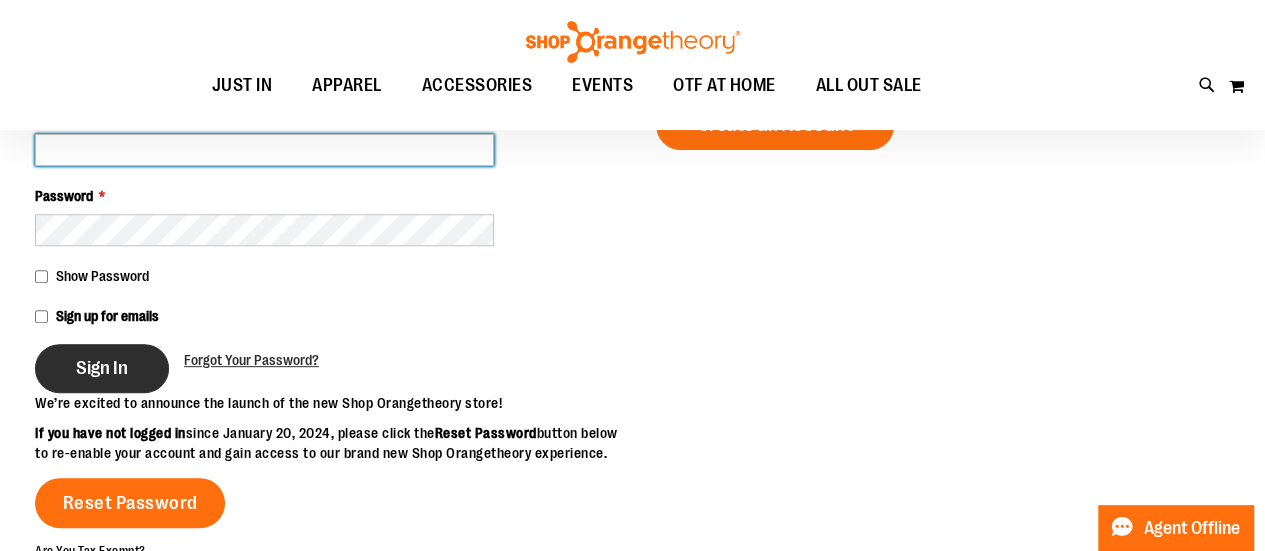 type on "**********" 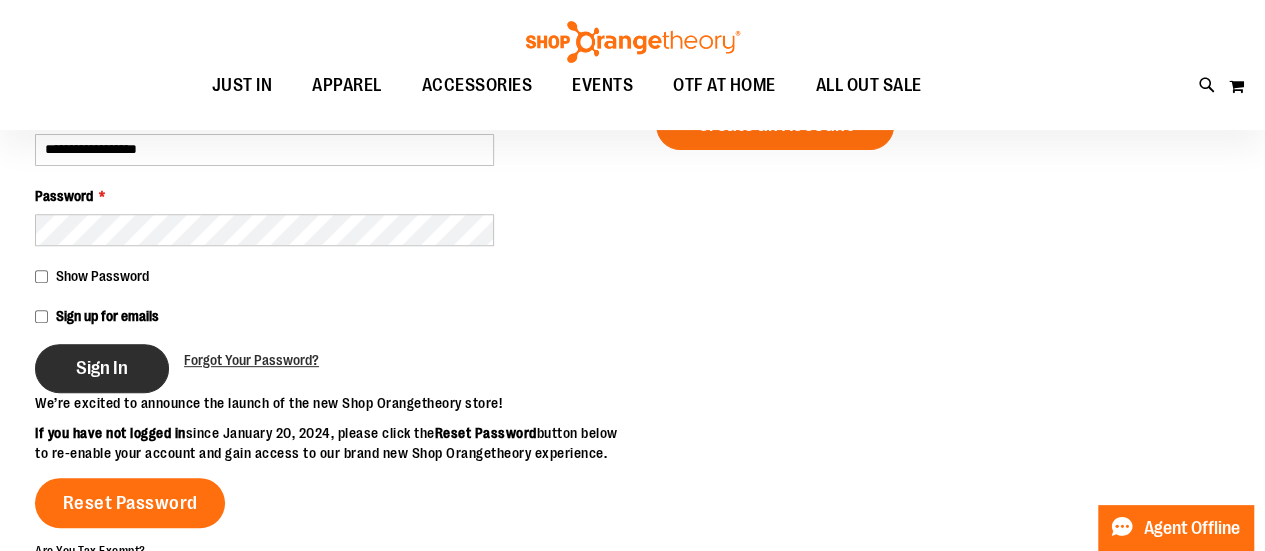 type on "**********" 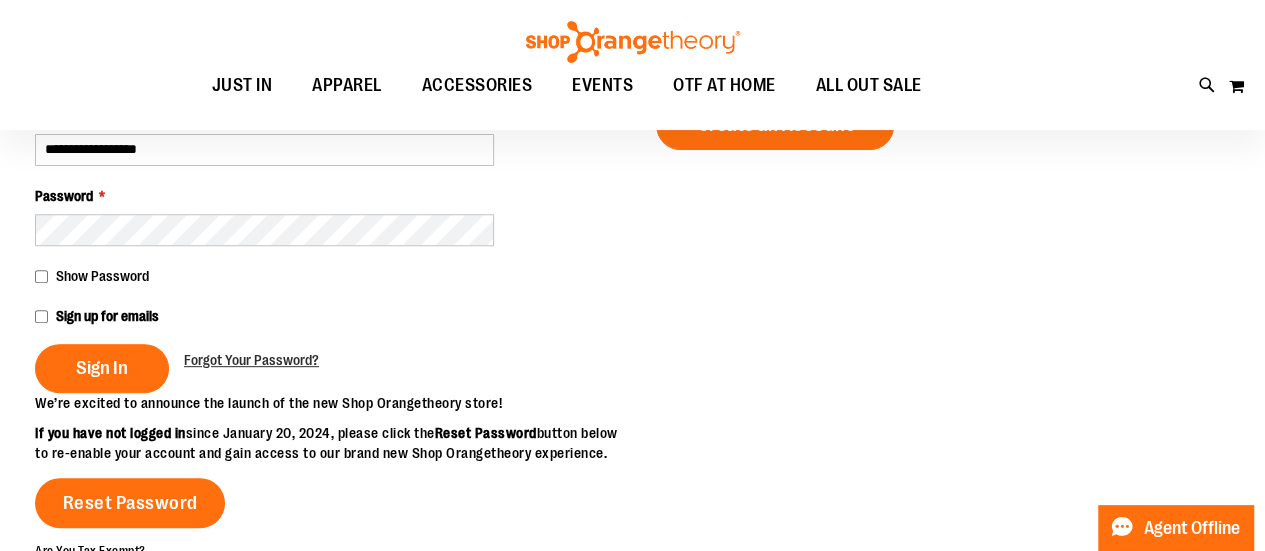 drag, startPoint x: 126, startPoint y: 391, endPoint x: 746, endPoint y: 300, distance: 626.64264 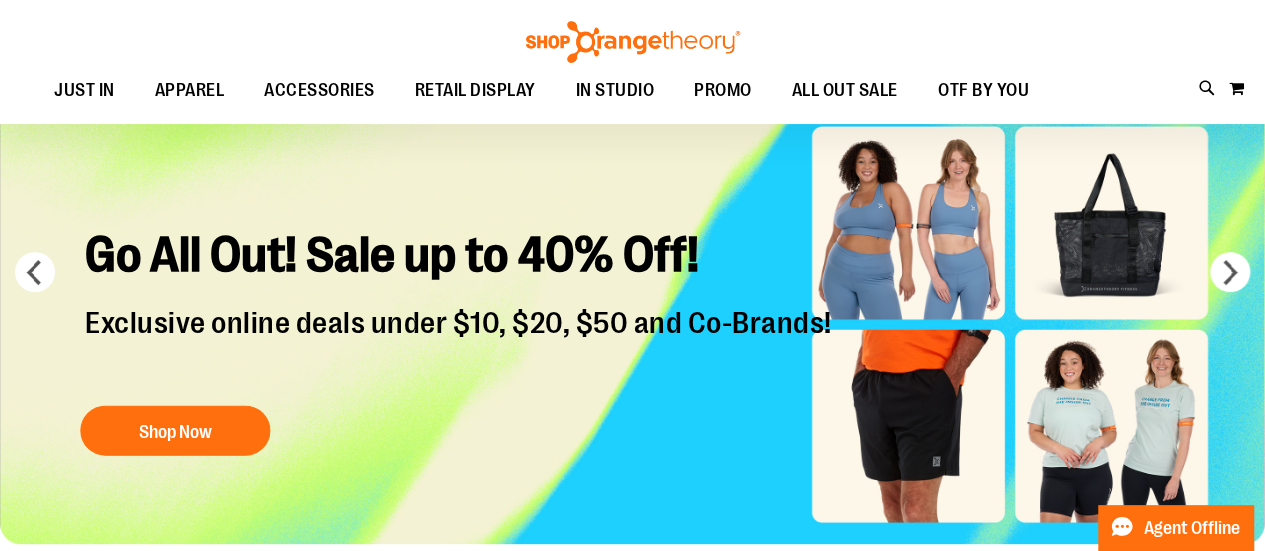 scroll, scrollTop: 0, scrollLeft: 0, axis: both 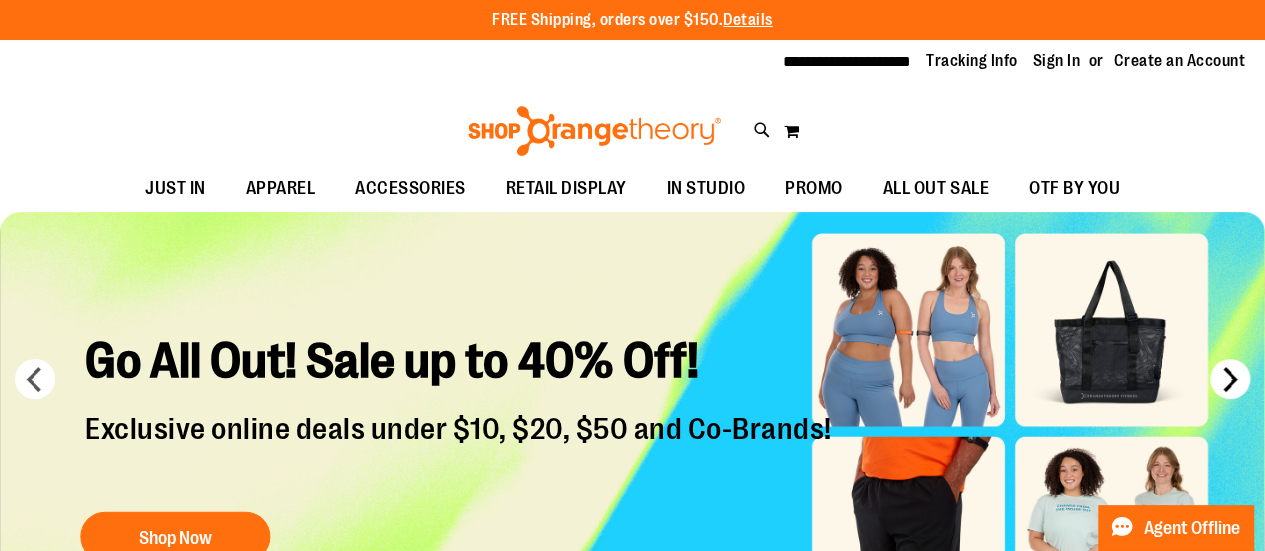 type on "**********" 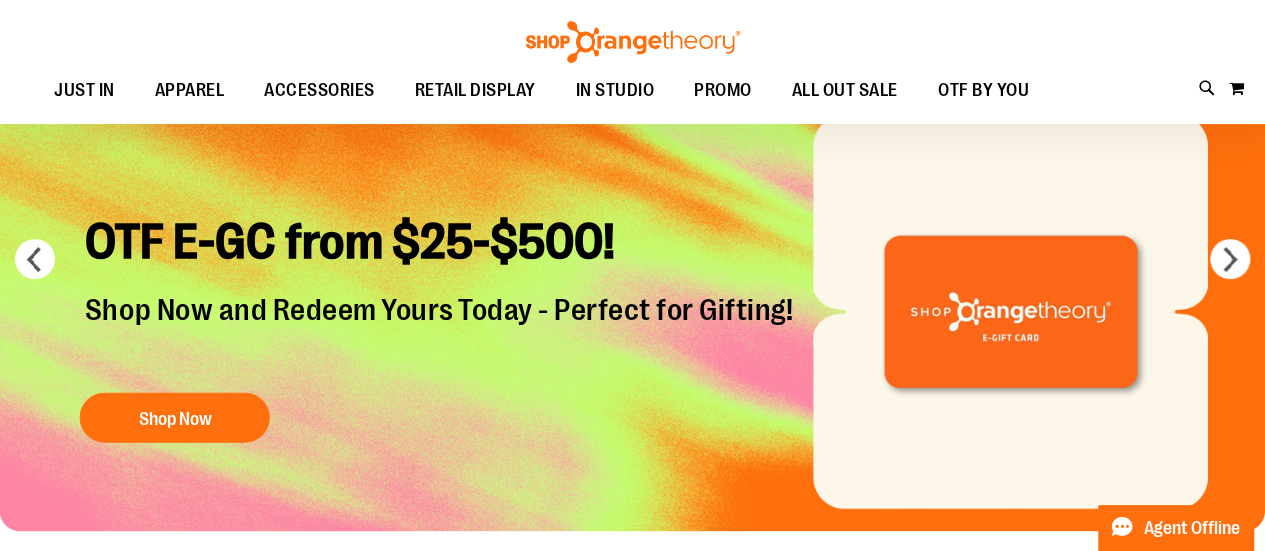 scroll, scrollTop: 100, scrollLeft: 0, axis: vertical 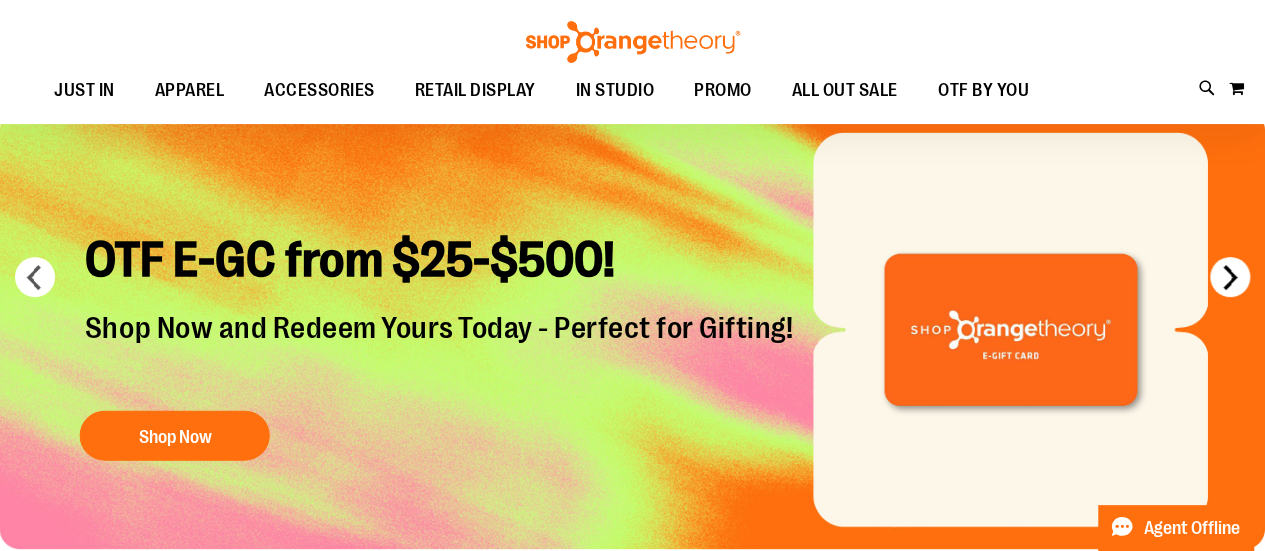 click on "next" at bounding box center (1230, 277) 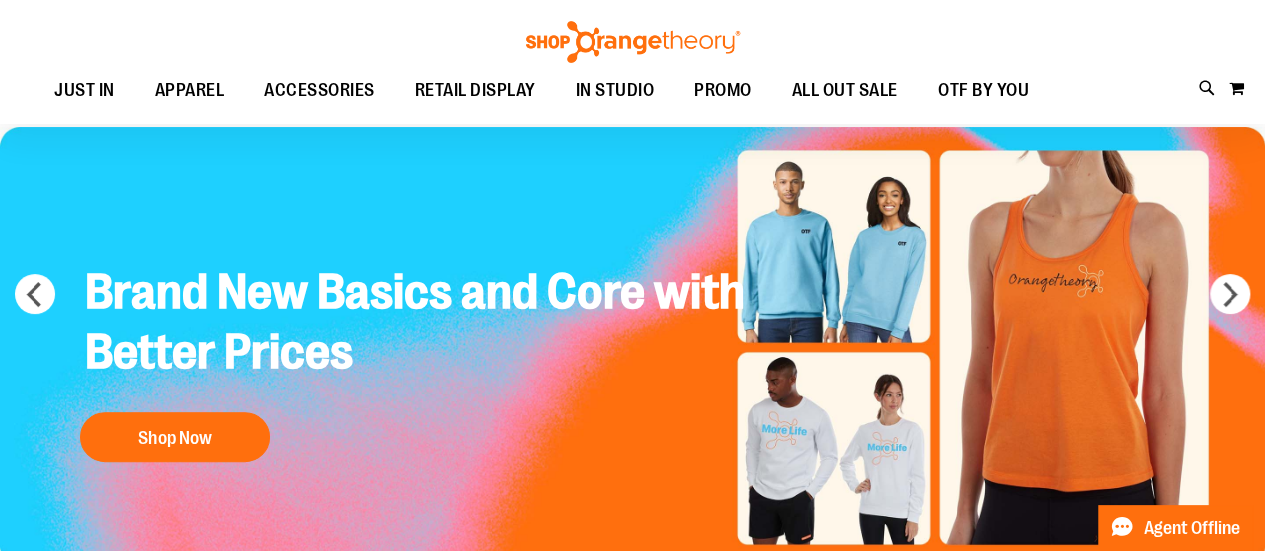 scroll, scrollTop: 100, scrollLeft: 0, axis: vertical 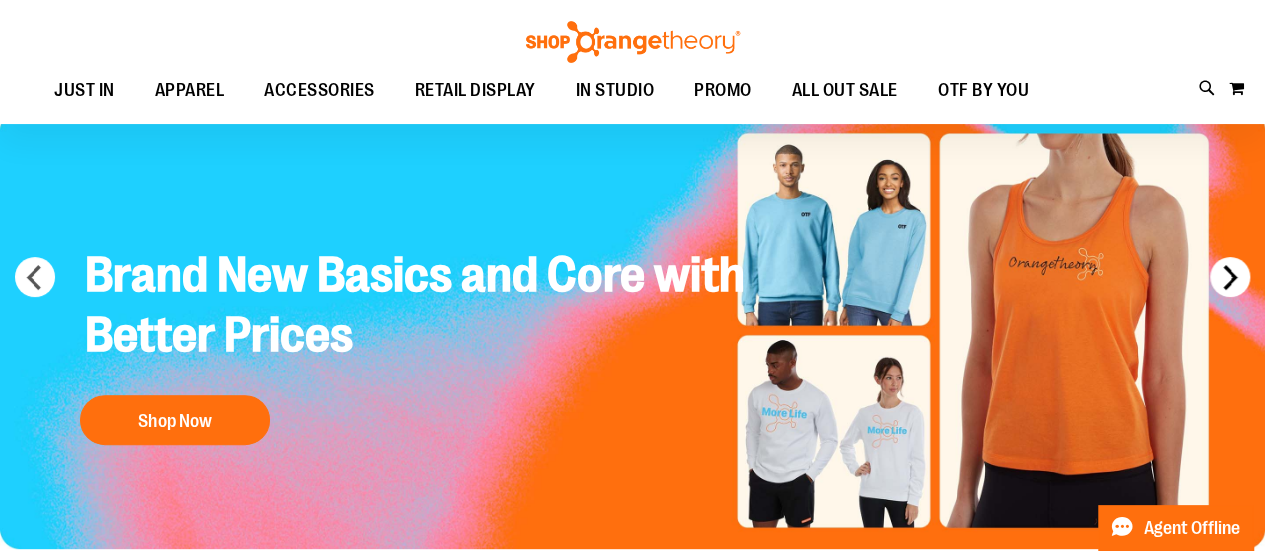 click on "next" at bounding box center (1230, 277) 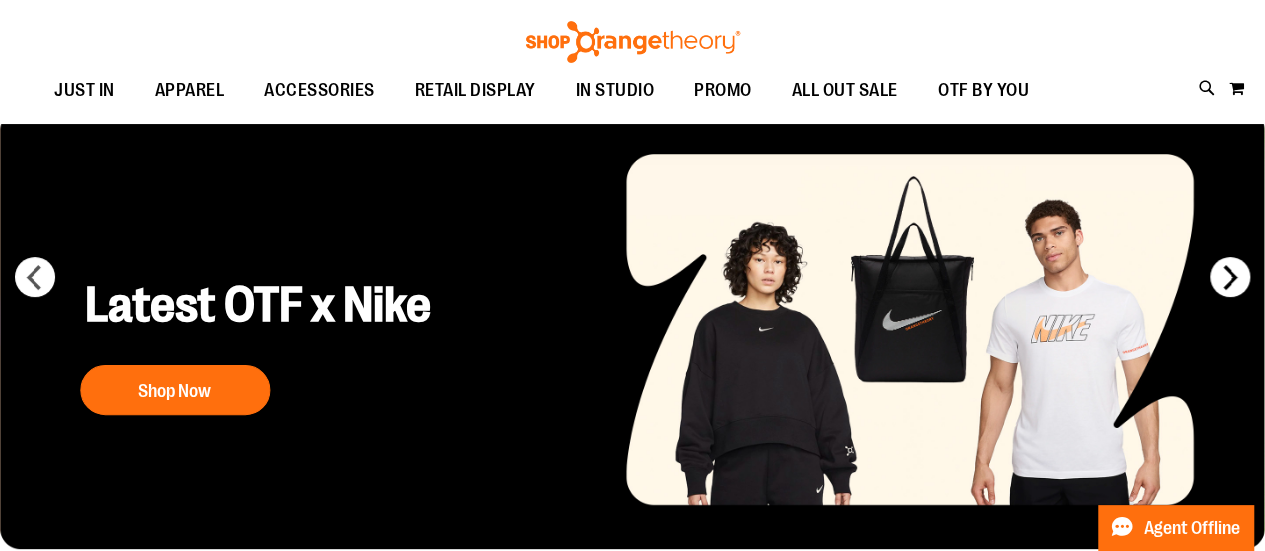 click on "next" at bounding box center [1230, 277] 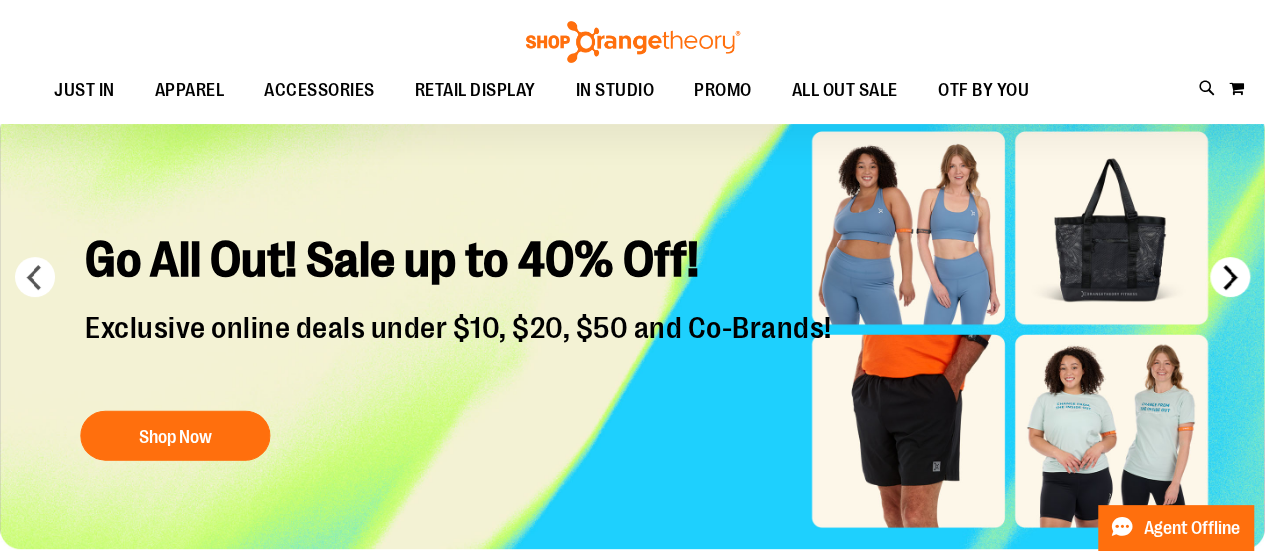 click on "next" at bounding box center [1230, 277] 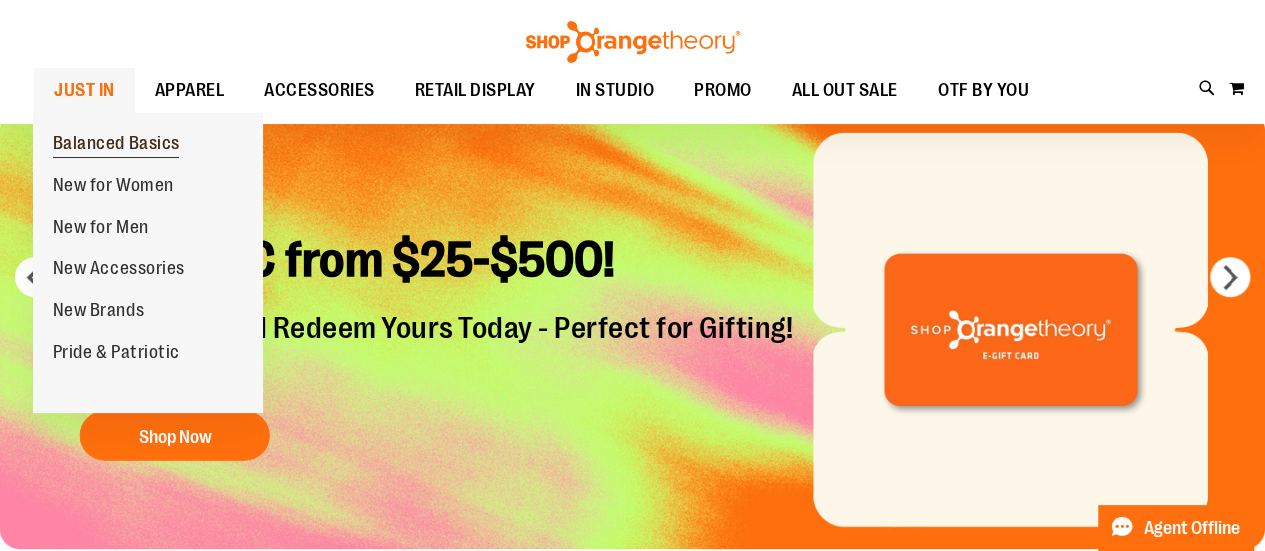 click on "Balanced Basics" at bounding box center [116, 145] 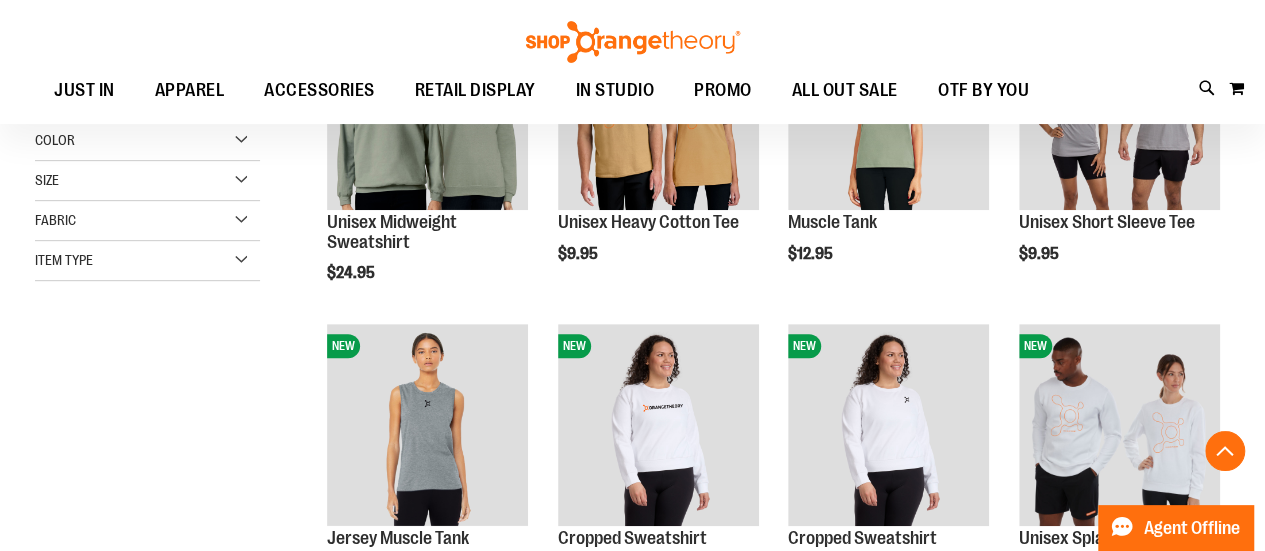 scroll, scrollTop: 100, scrollLeft: 0, axis: vertical 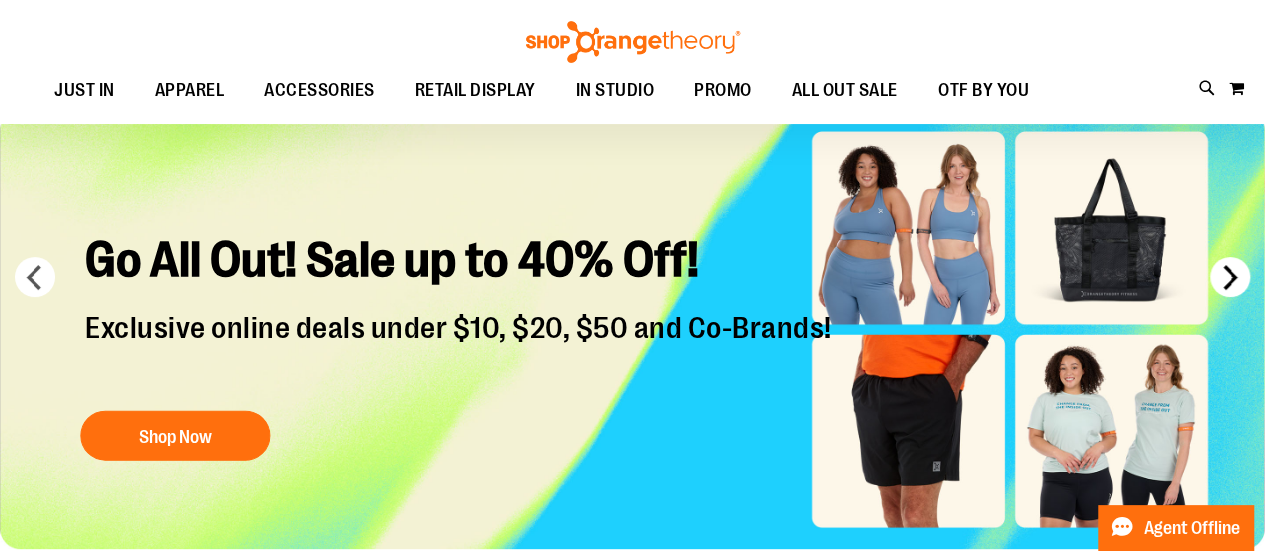 type on "**********" 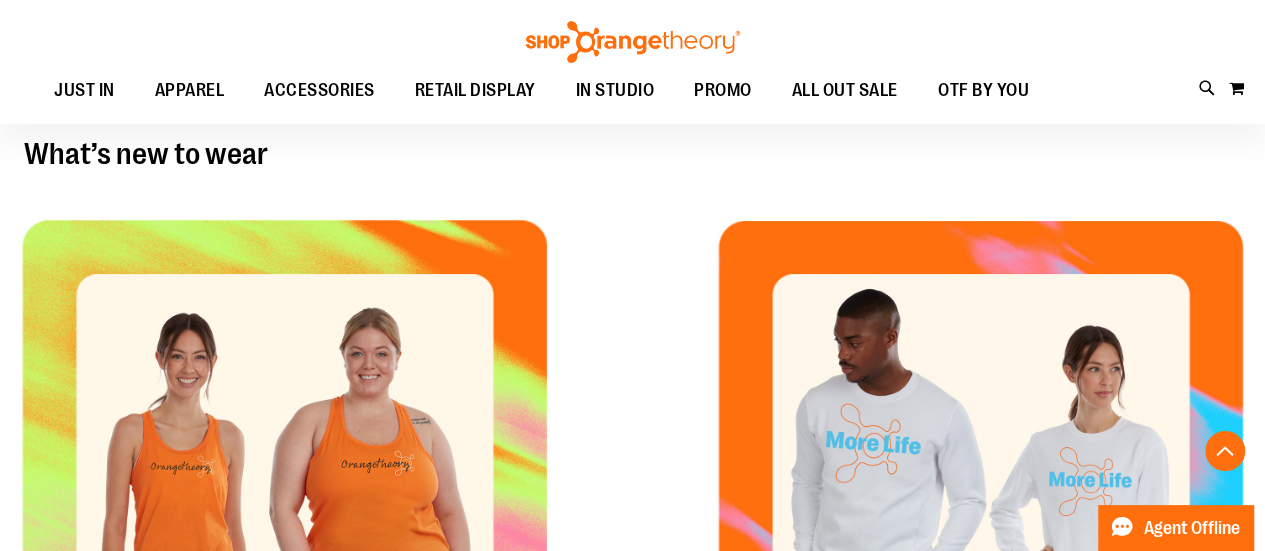 scroll, scrollTop: 337, scrollLeft: 0, axis: vertical 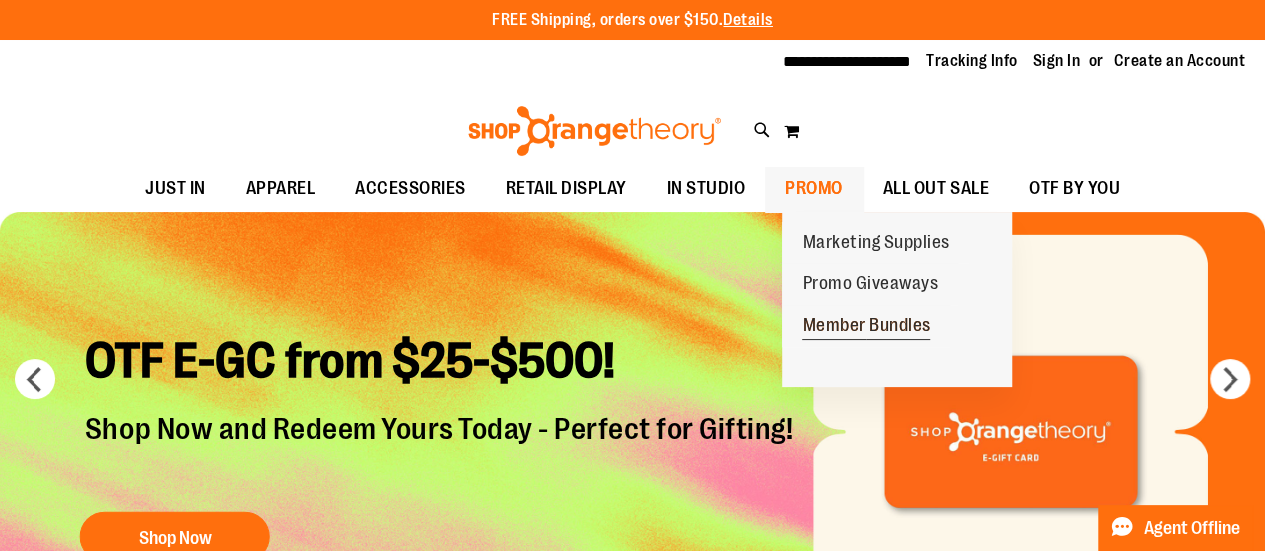 click on "Member Bundles" at bounding box center [866, 327] 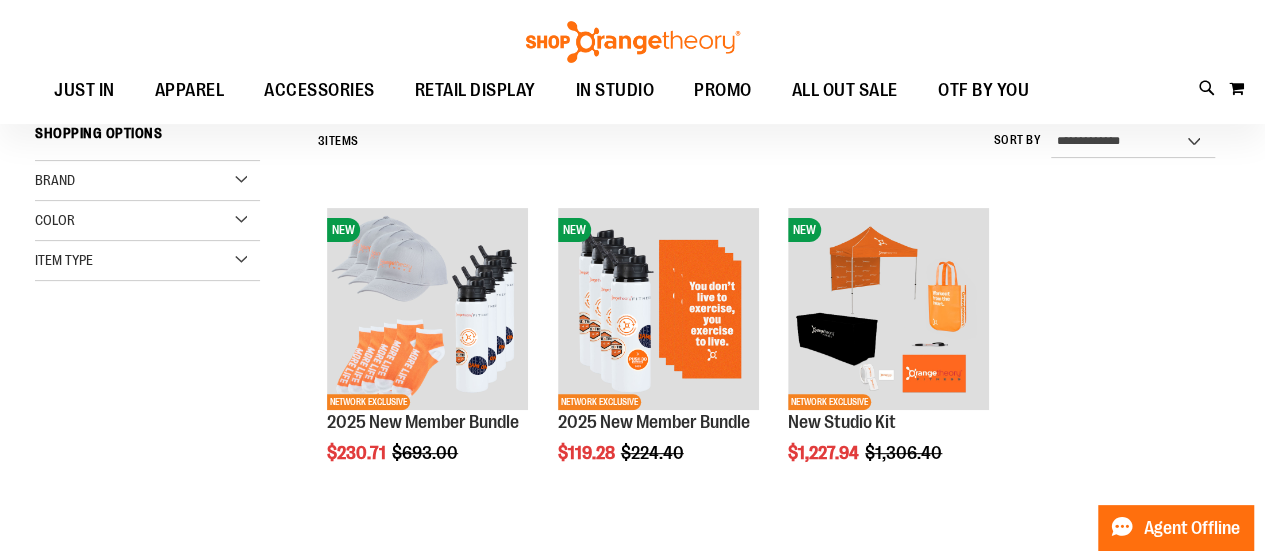 scroll, scrollTop: 200, scrollLeft: 0, axis: vertical 